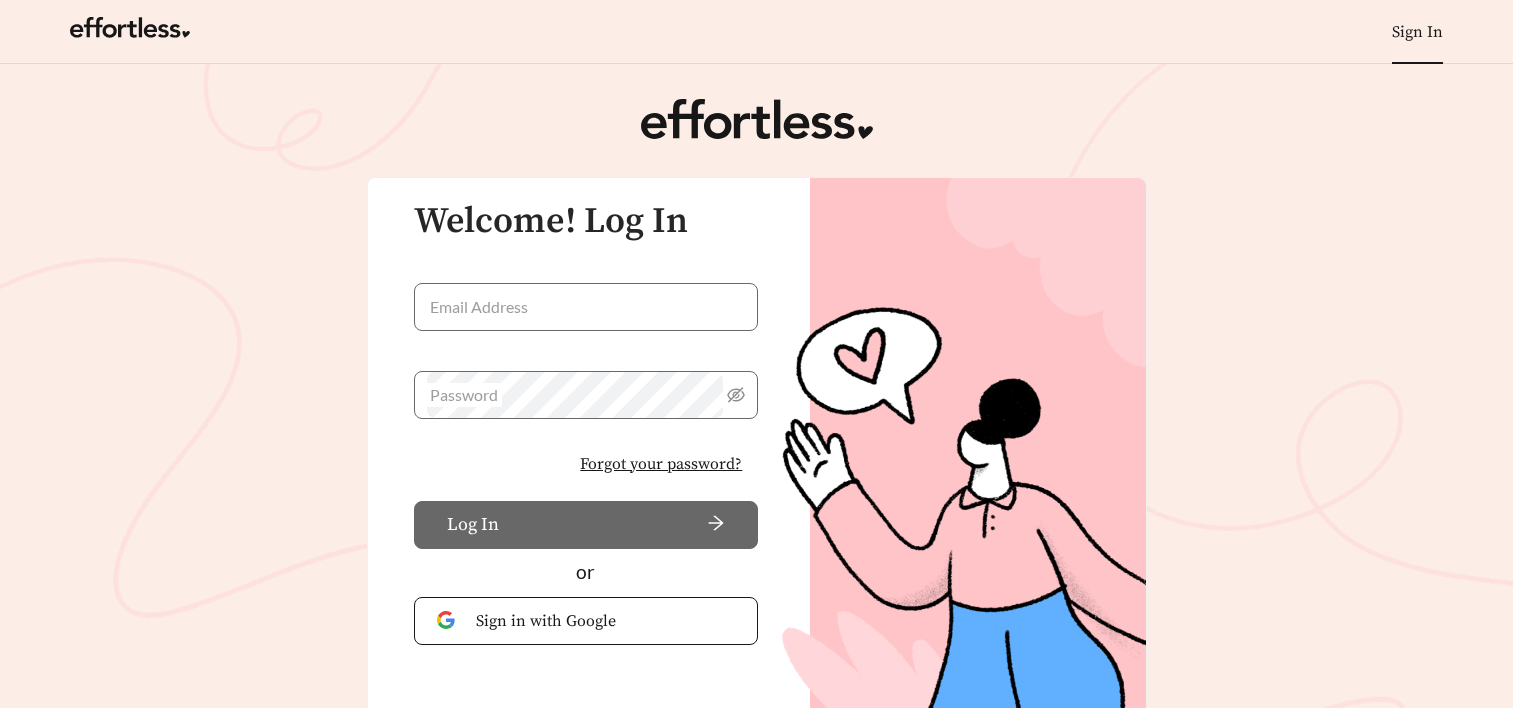 scroll, scrollTop: 0, scrollLeft: 0, axis: both 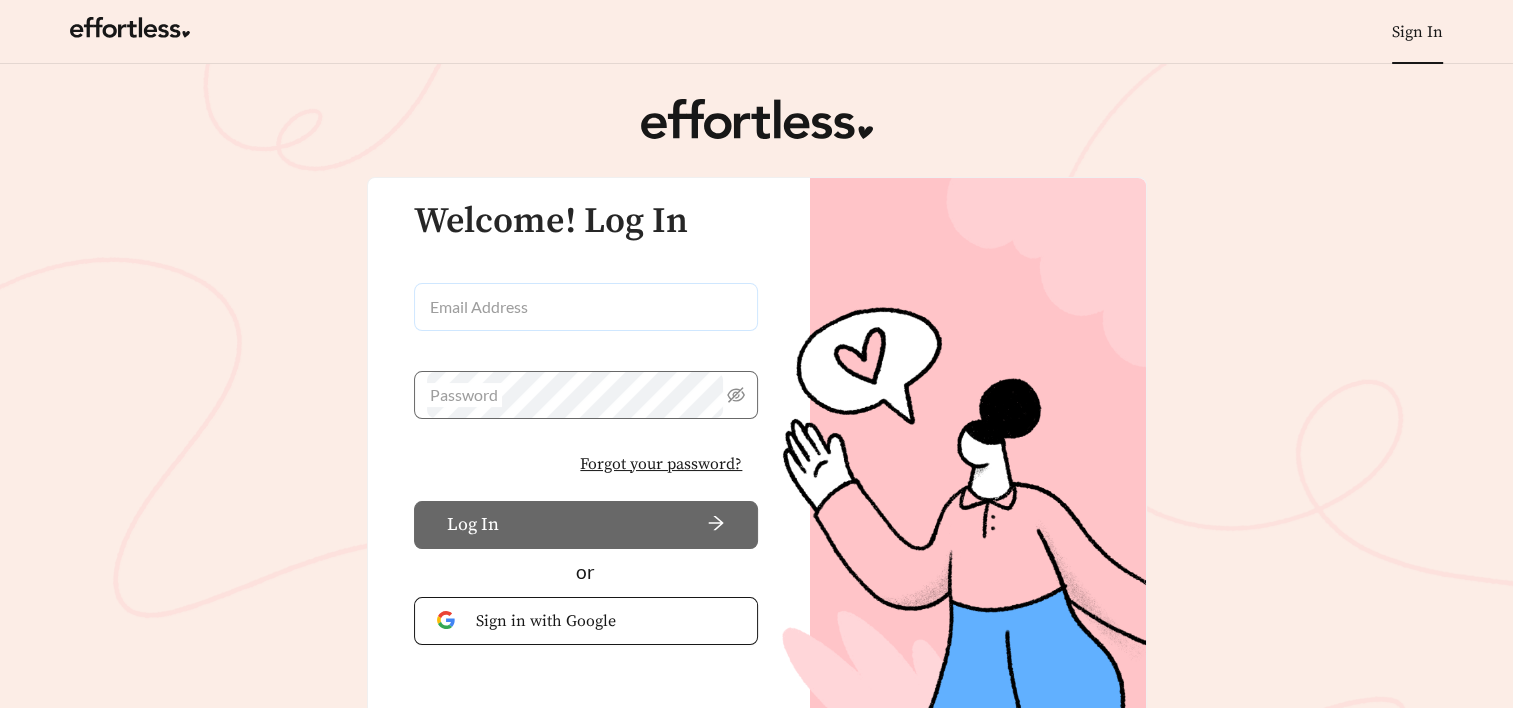 click on "Email Address" at bounding box center [586, 307] 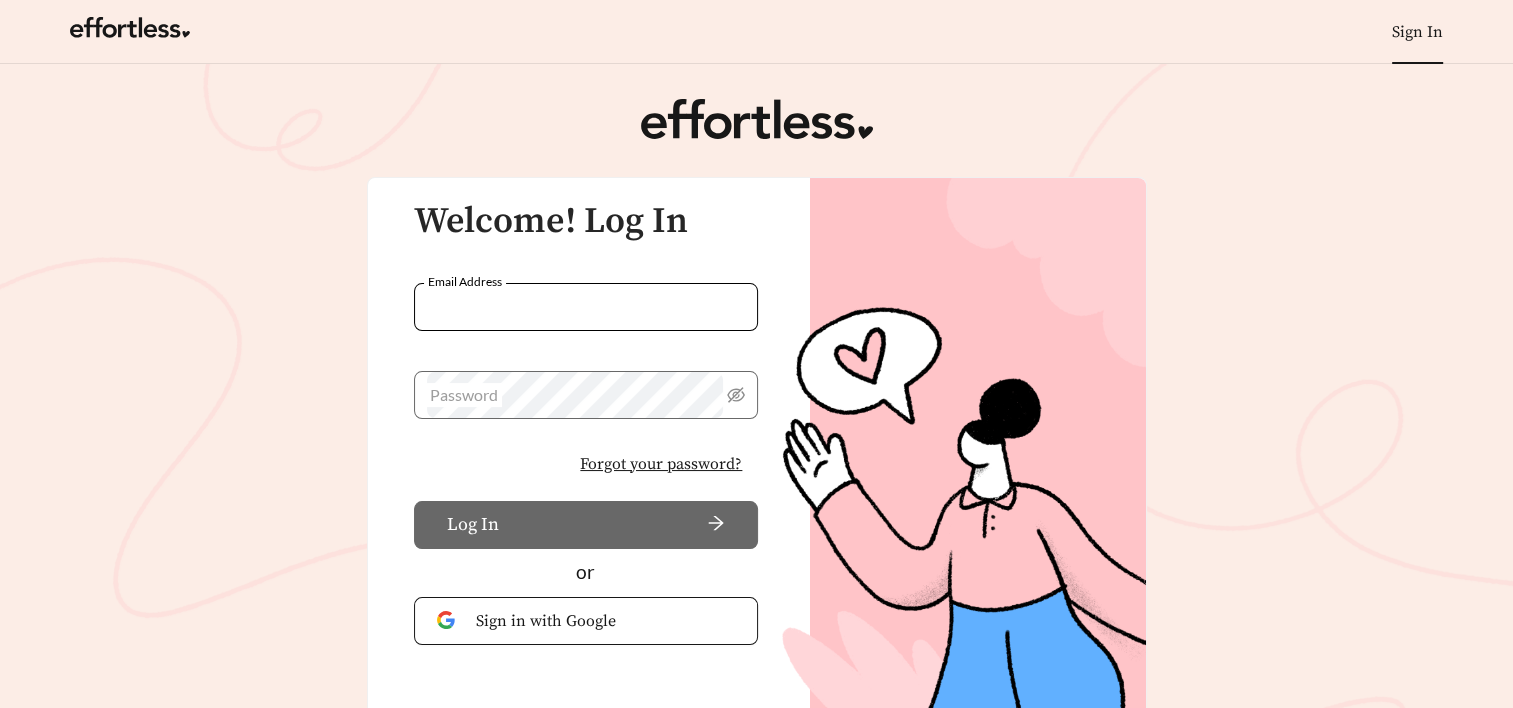 type on "**********" 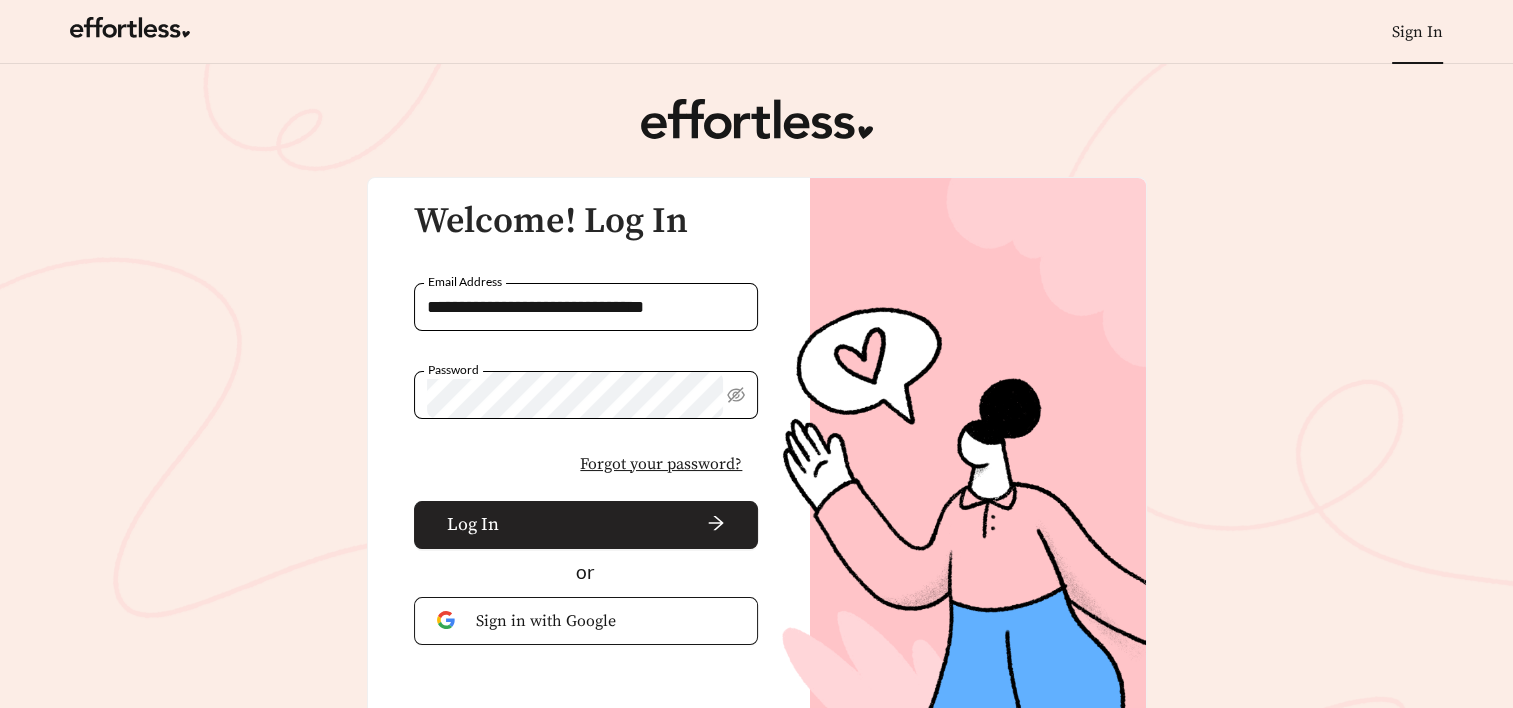 click on "Log In" at bounding box center [586, 525] 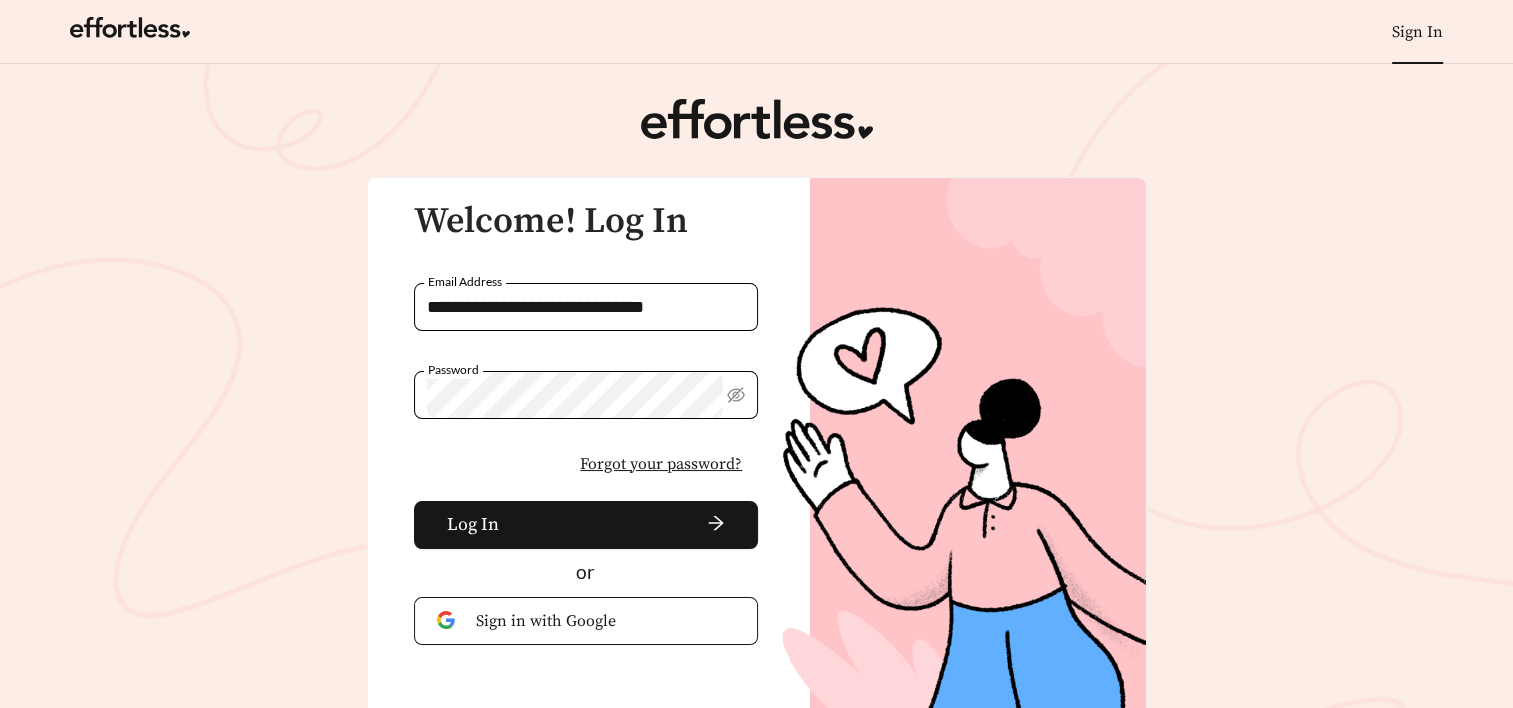 click on "**********" at bounding box center [756, 436] 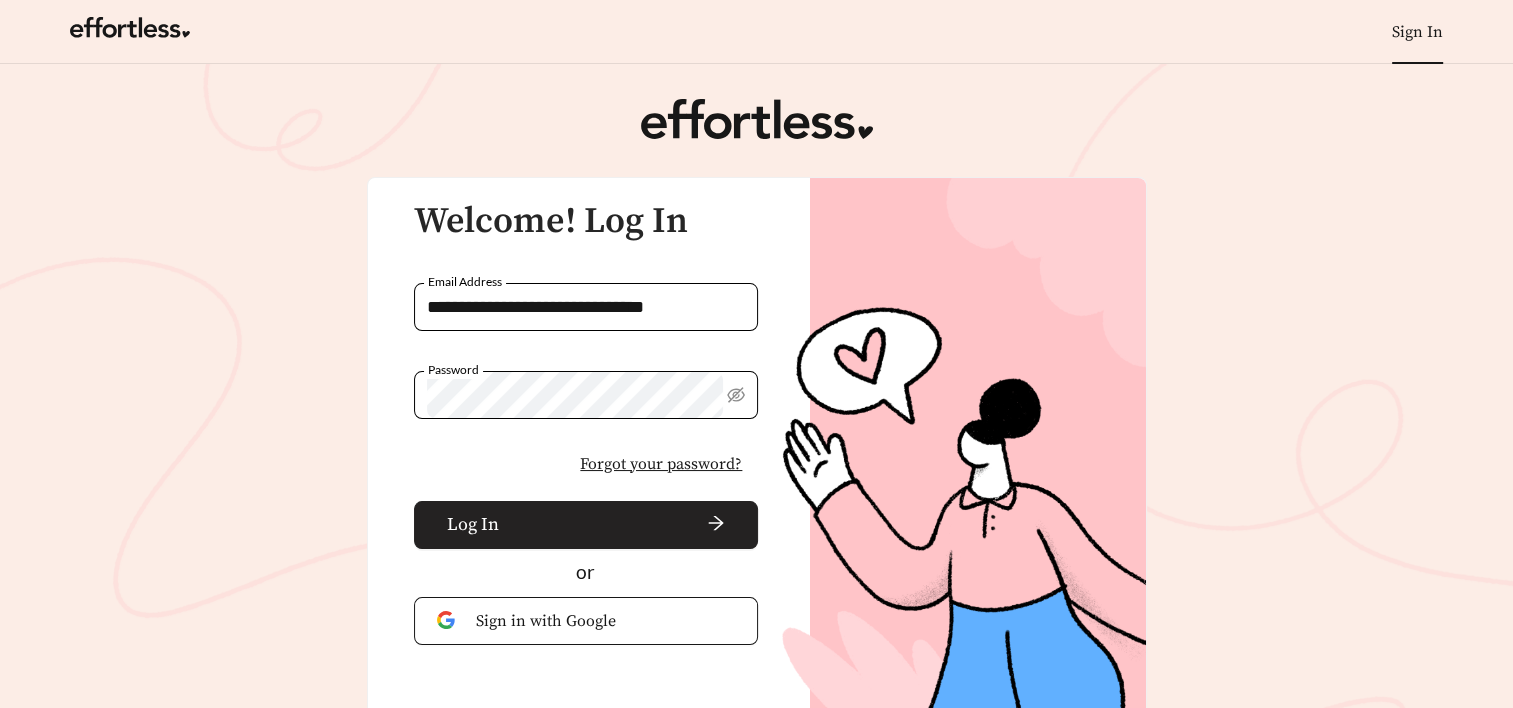 click at bounding box center (616, 525) 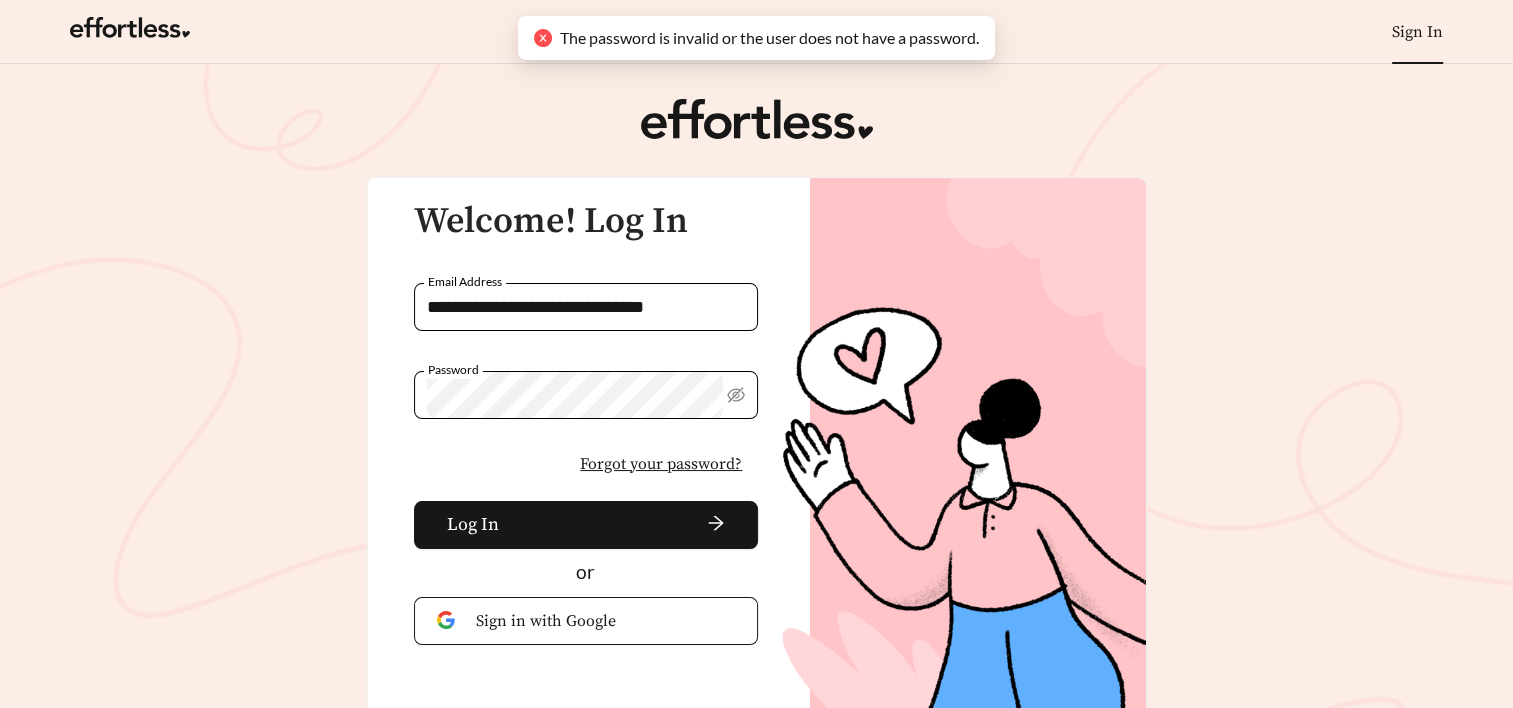 click on "Forgot your password?" at bounding box center (661, 464) 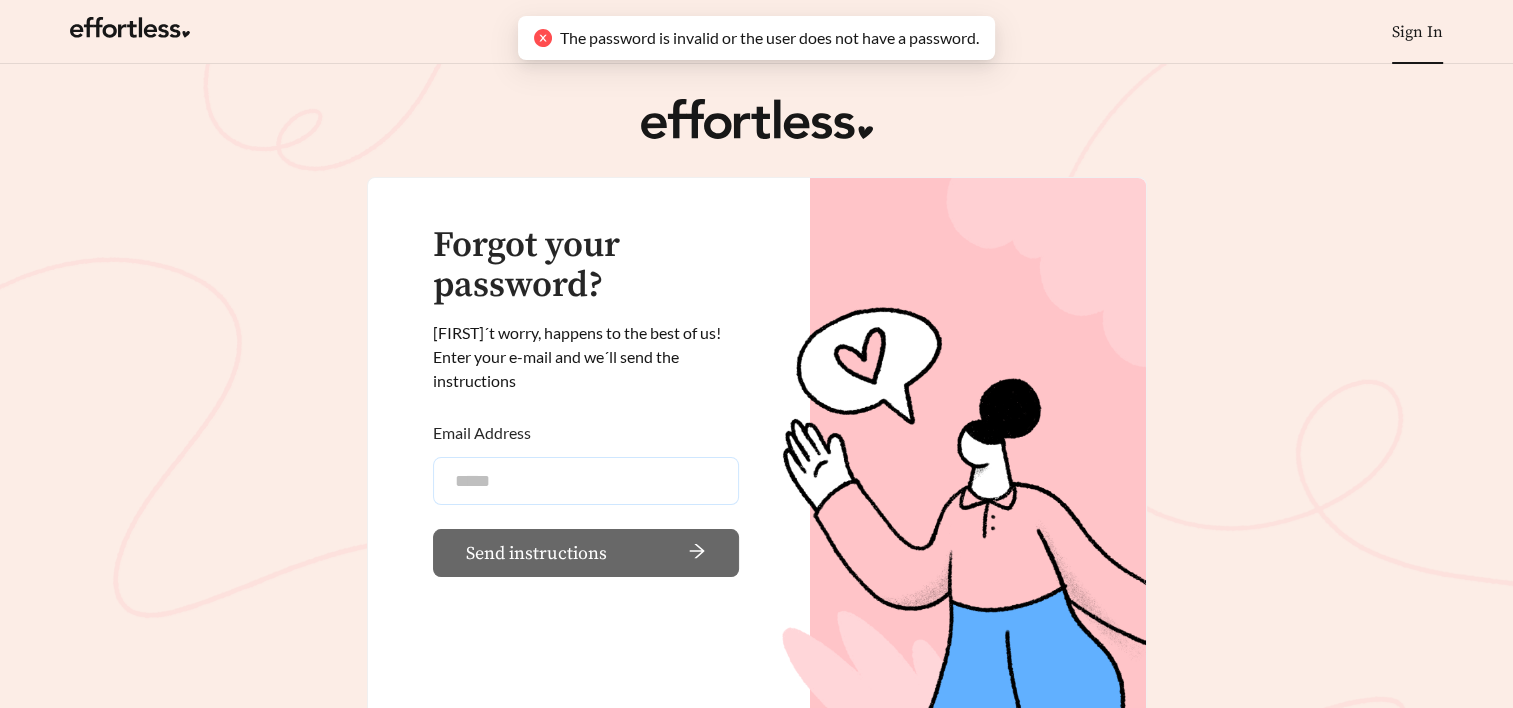 click on "Email Address" at bounding box center (586, 481) 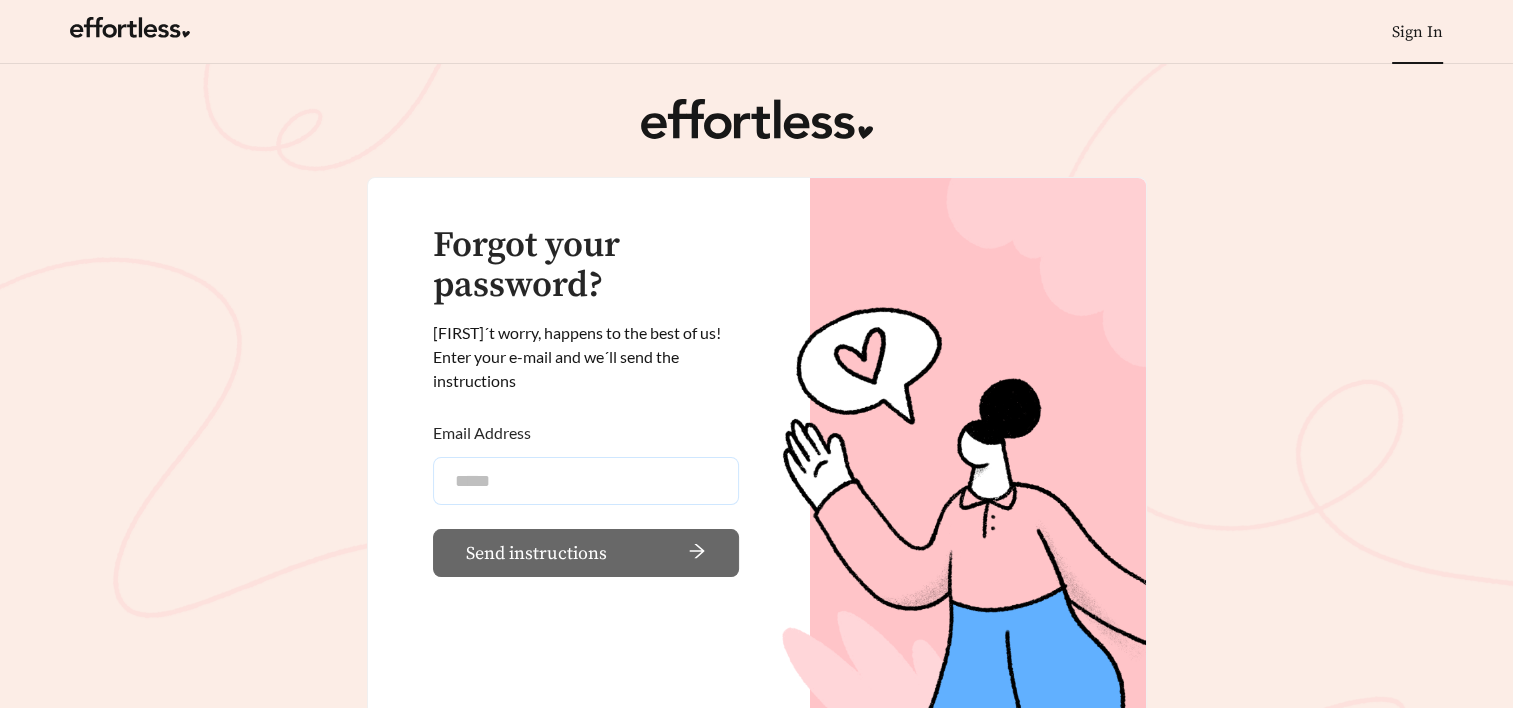 type on "**********" 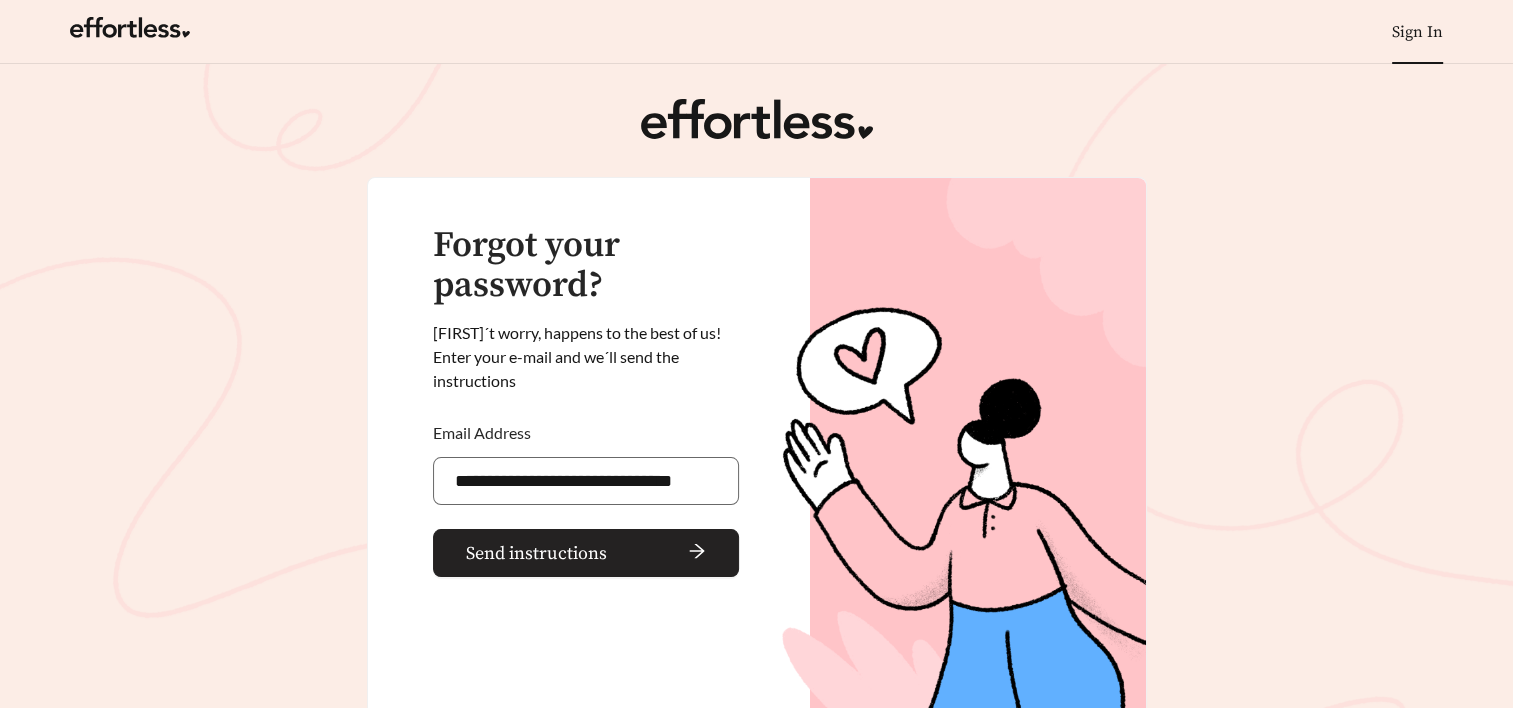 click on "Send instructions" at bounding box center [536, 553] 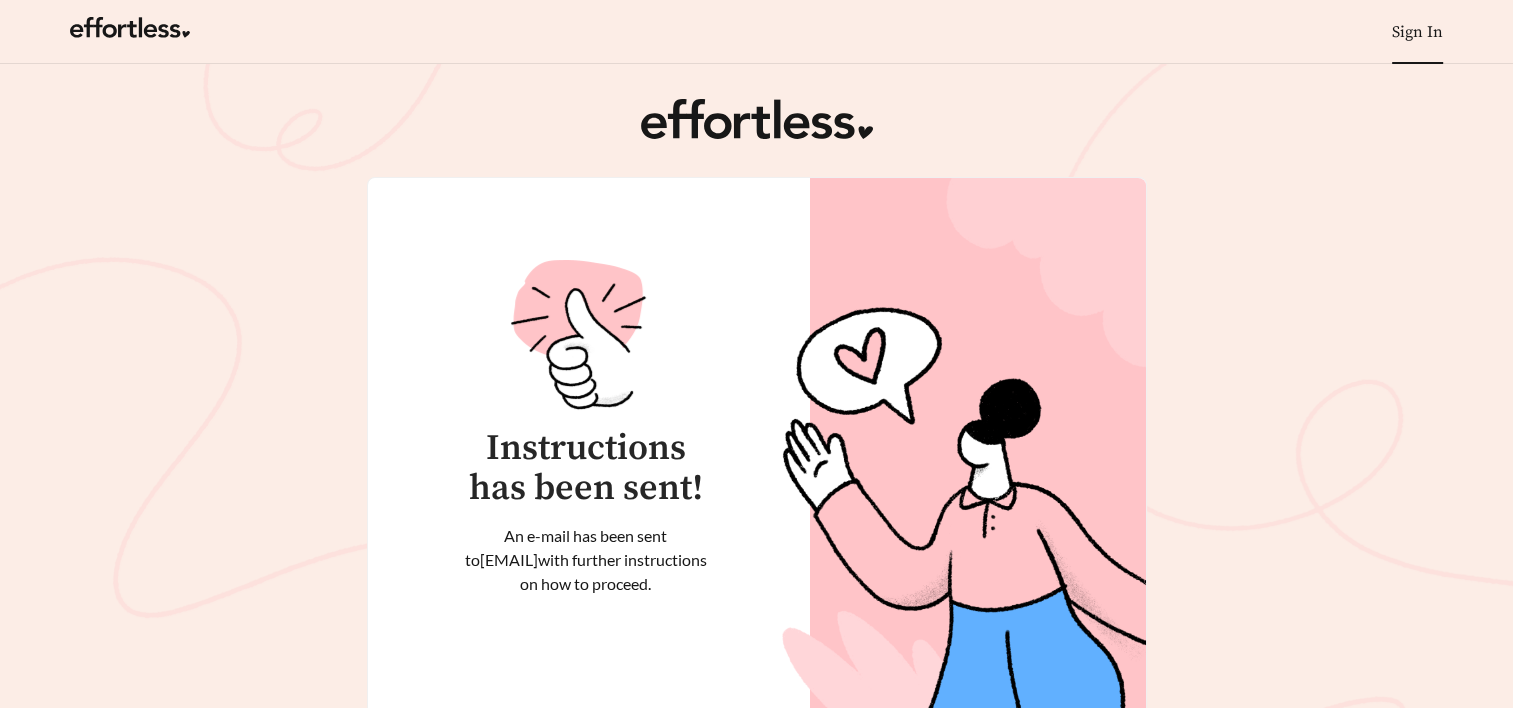 click on "Sign In" at bounding box center [1417, 32] 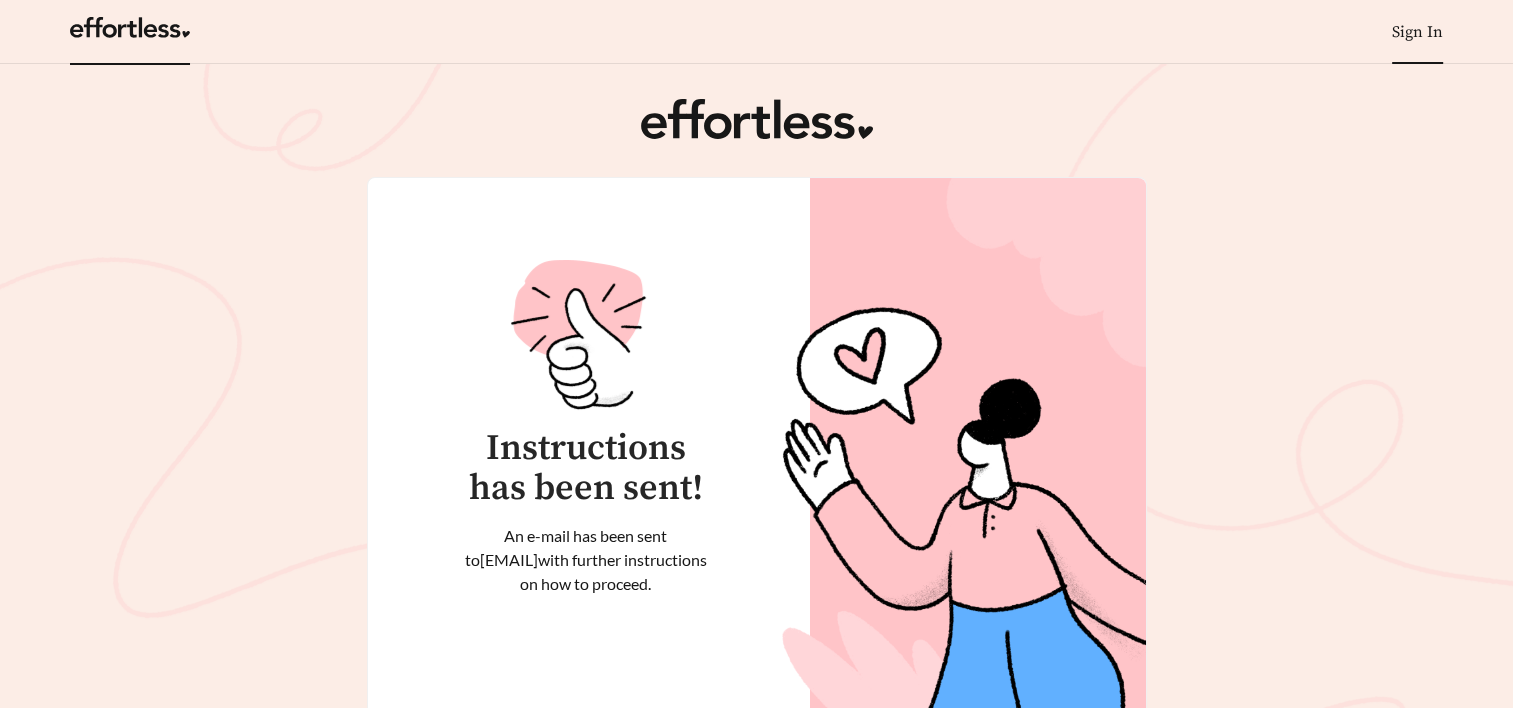 click at bounding box center (130, 33) 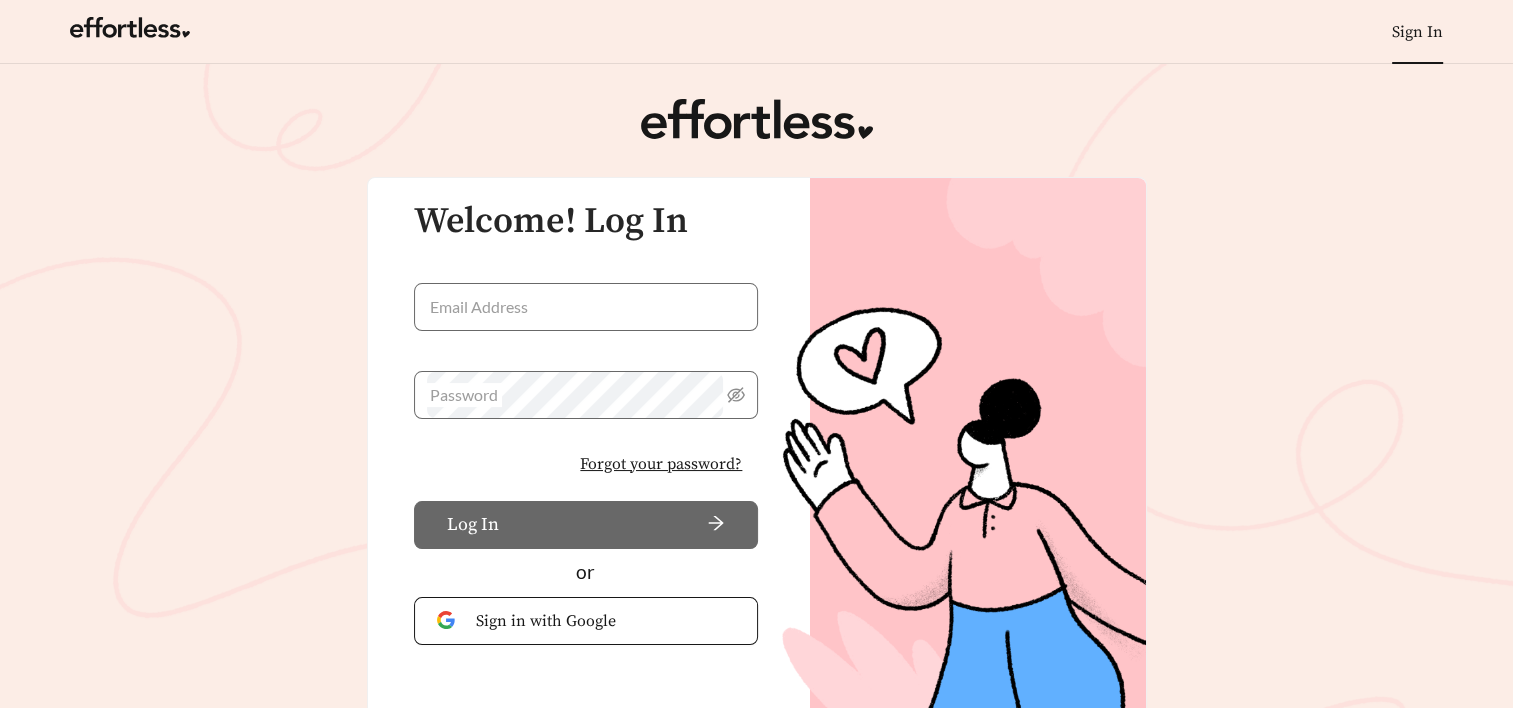 click on "Forgot your password?" at bounding box center (661, 464) 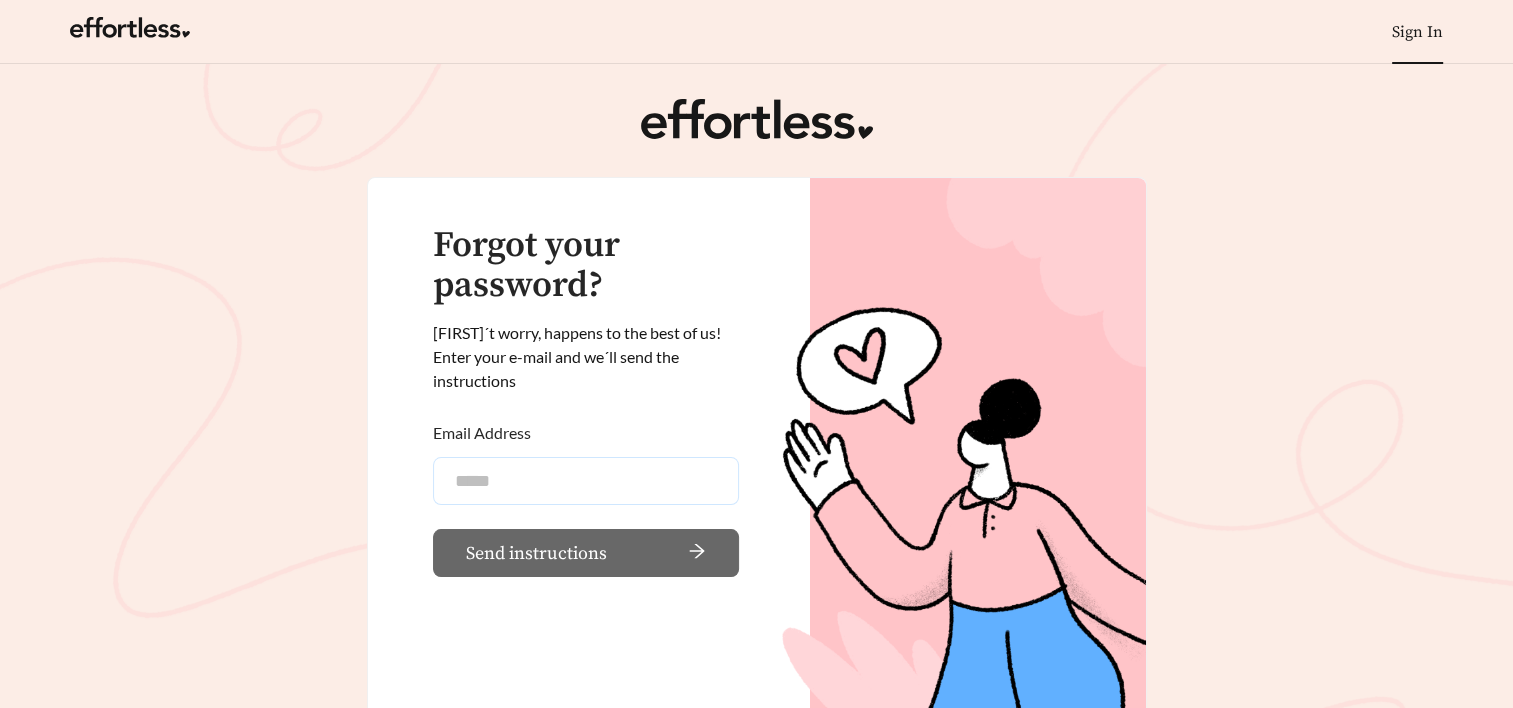 click on "Email Address" at bounding box center [586, 481] 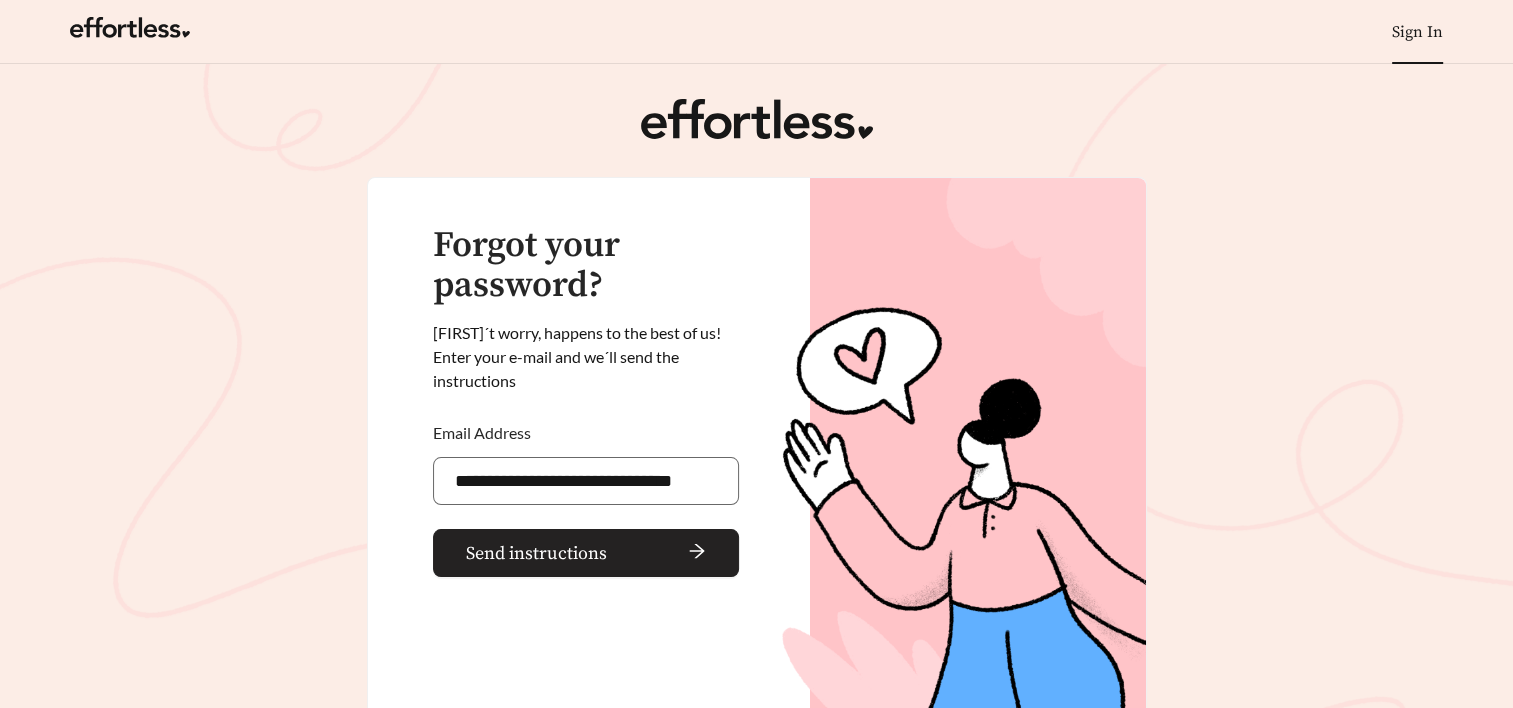 click on "Send instructions" at bounding box center [536, 553] 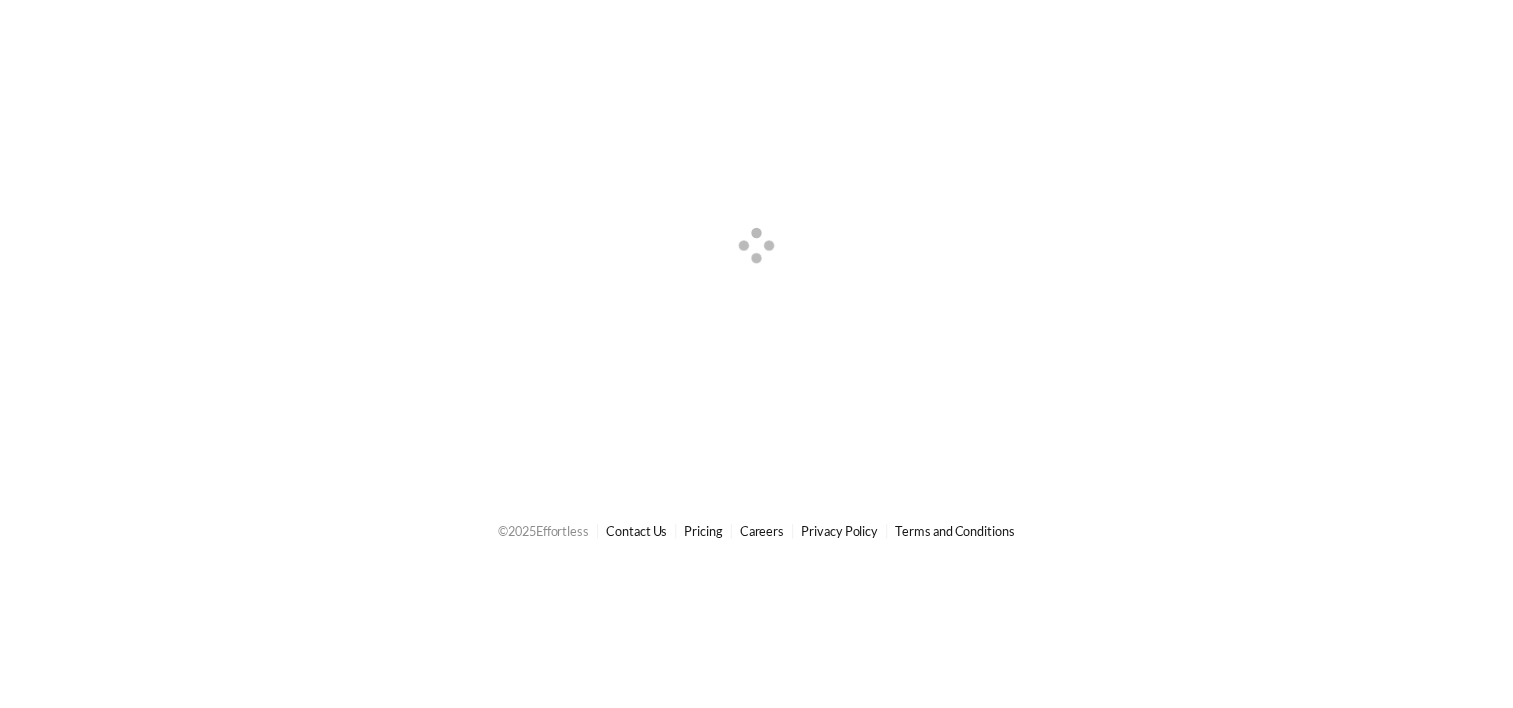 scroll, scrollTop: 0, scrollLeft: 0, axis: both 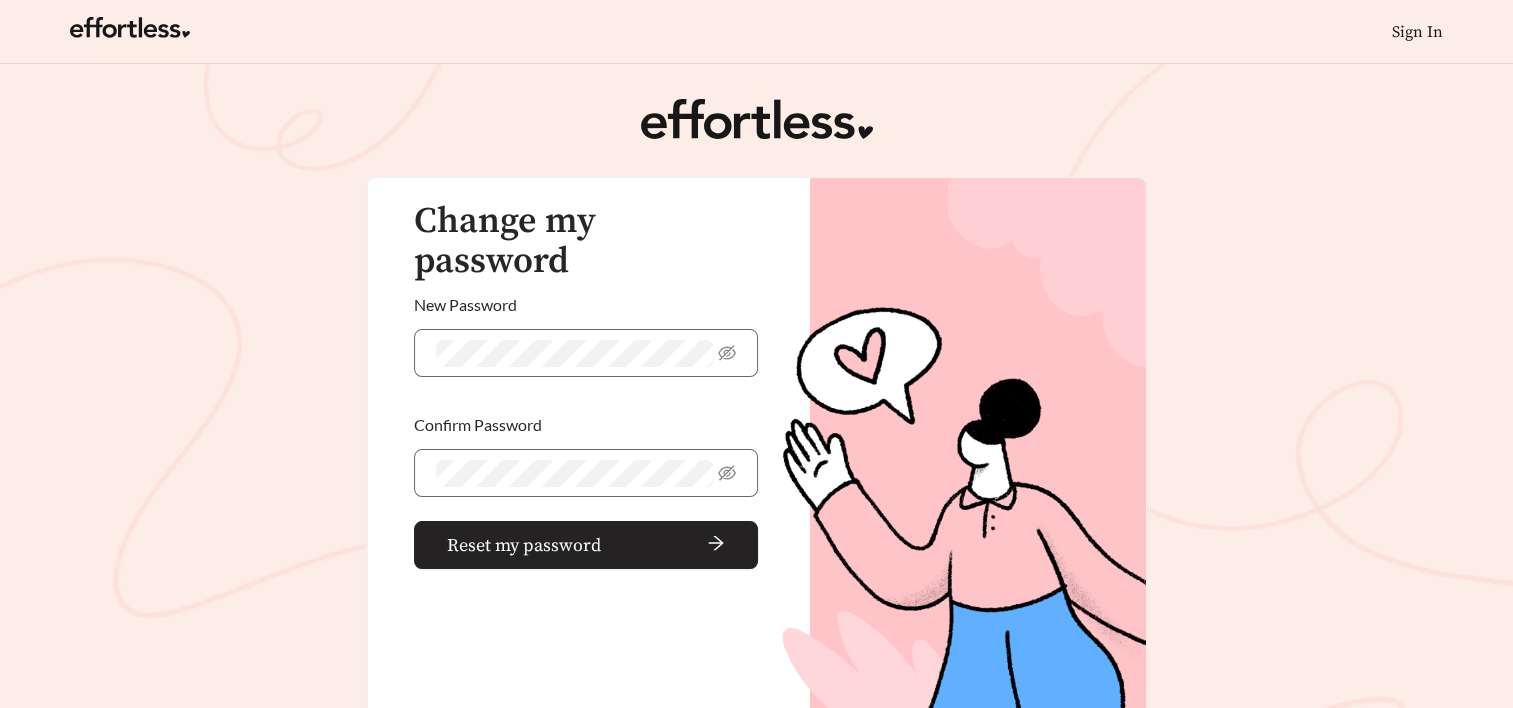 click on "Reset my password" at bounding box center [524, 545] 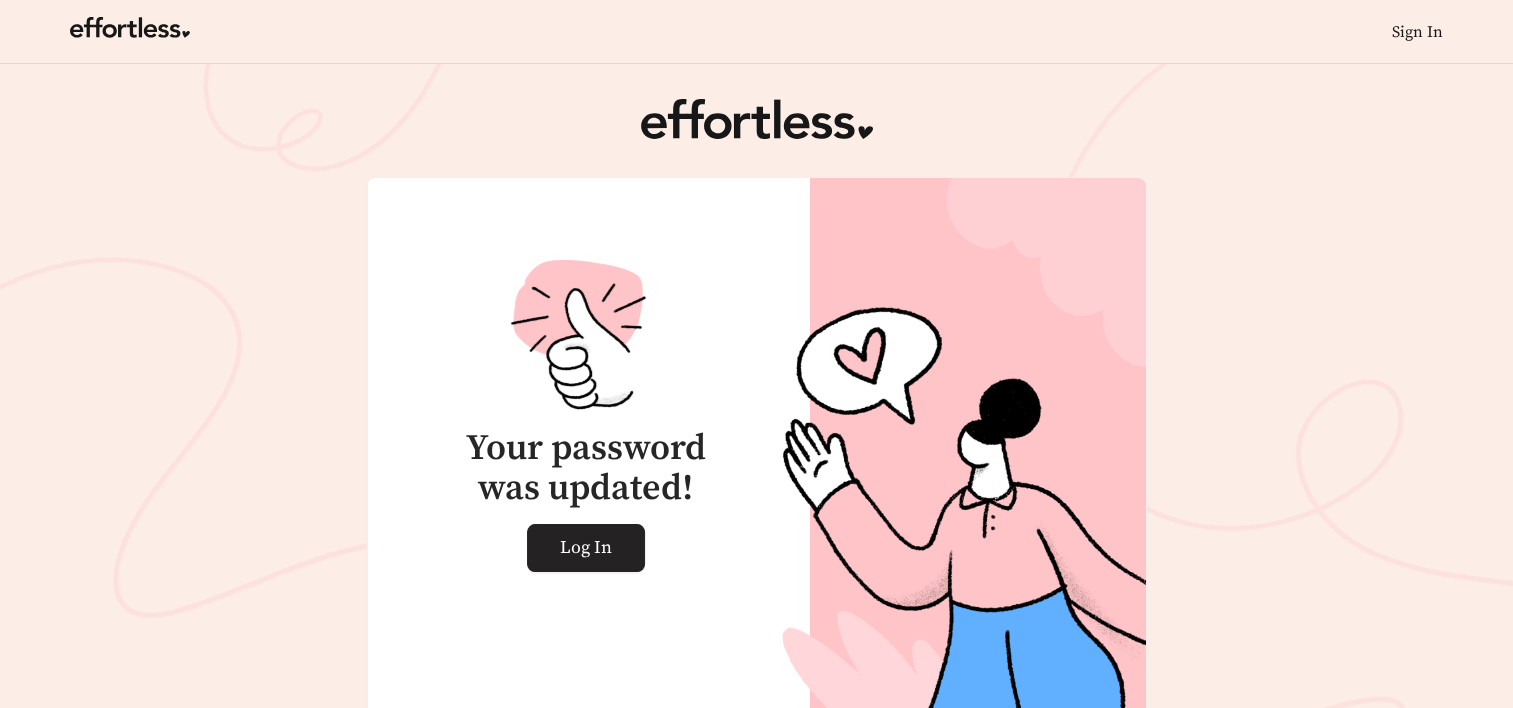 click on "Log In" at bounding box center [586, 548] 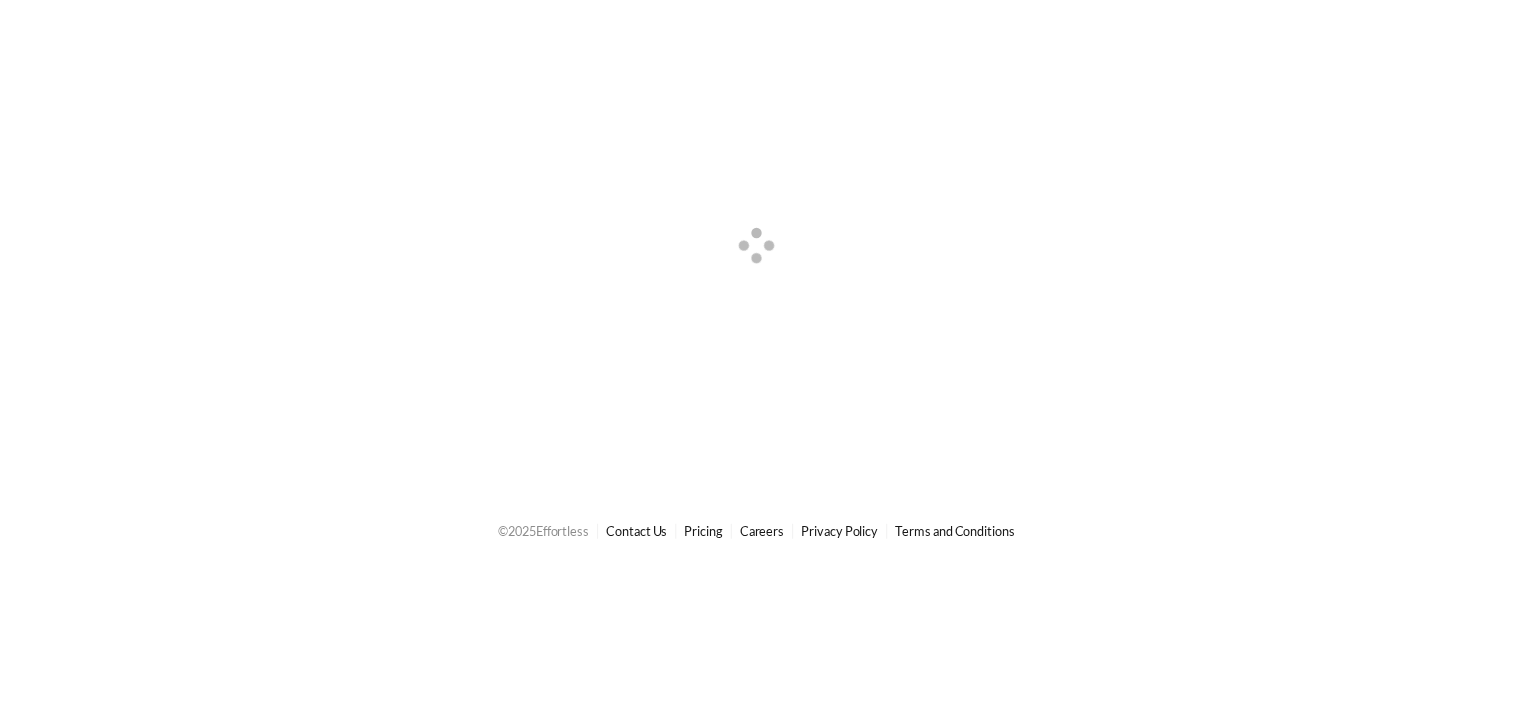 scroll, scrollTop: 0, scrollLeft: 0, axis: both 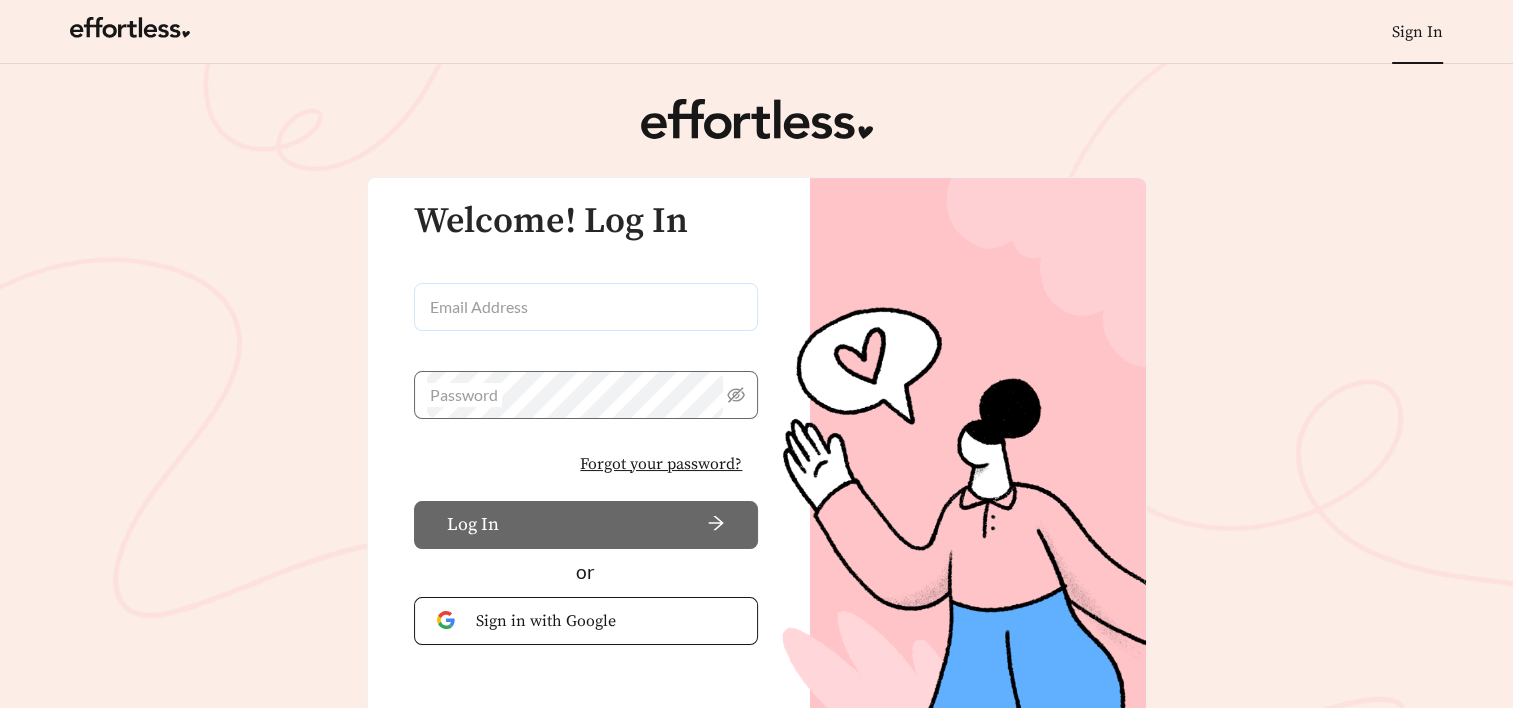 click on "Email Address" at bounding box center (586, 307) 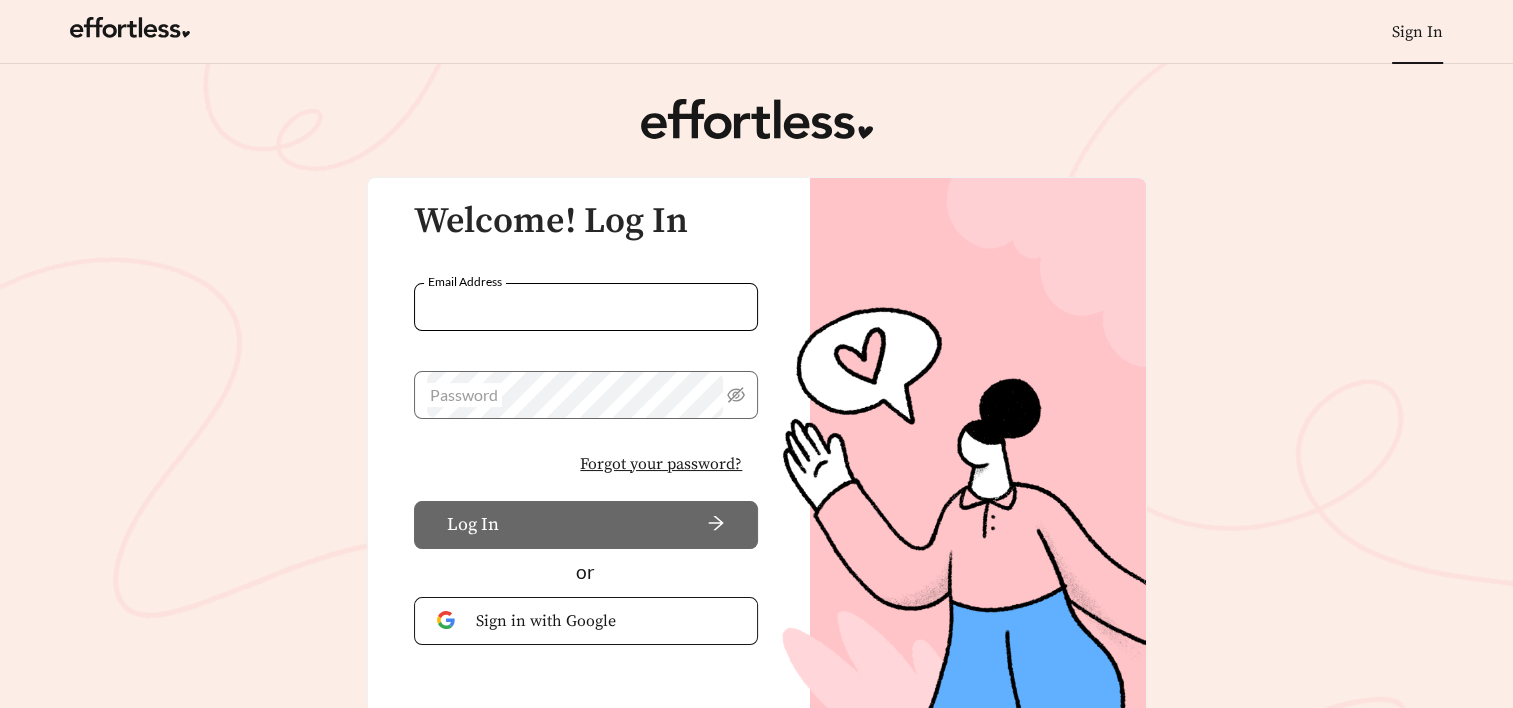 type on "**********" 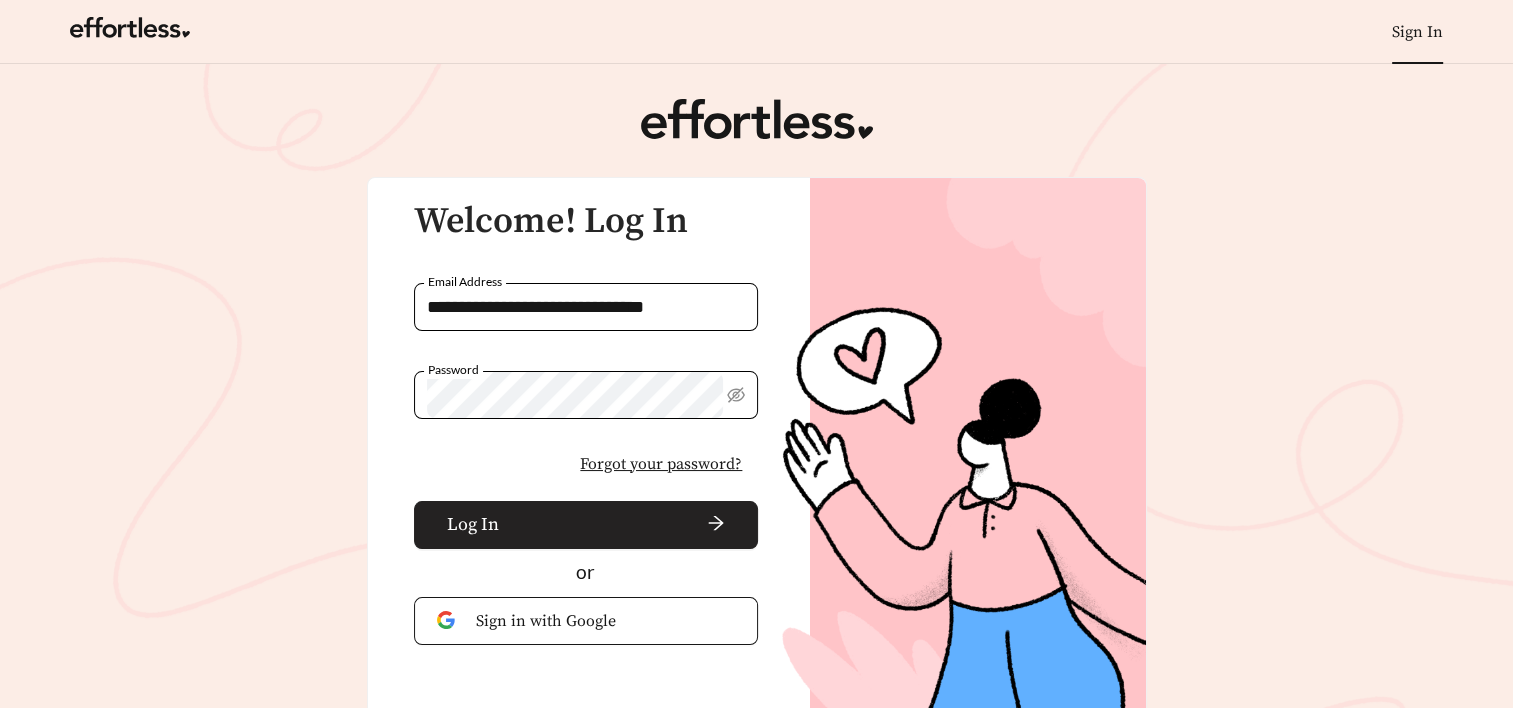 click at bounding box center [616, 525] 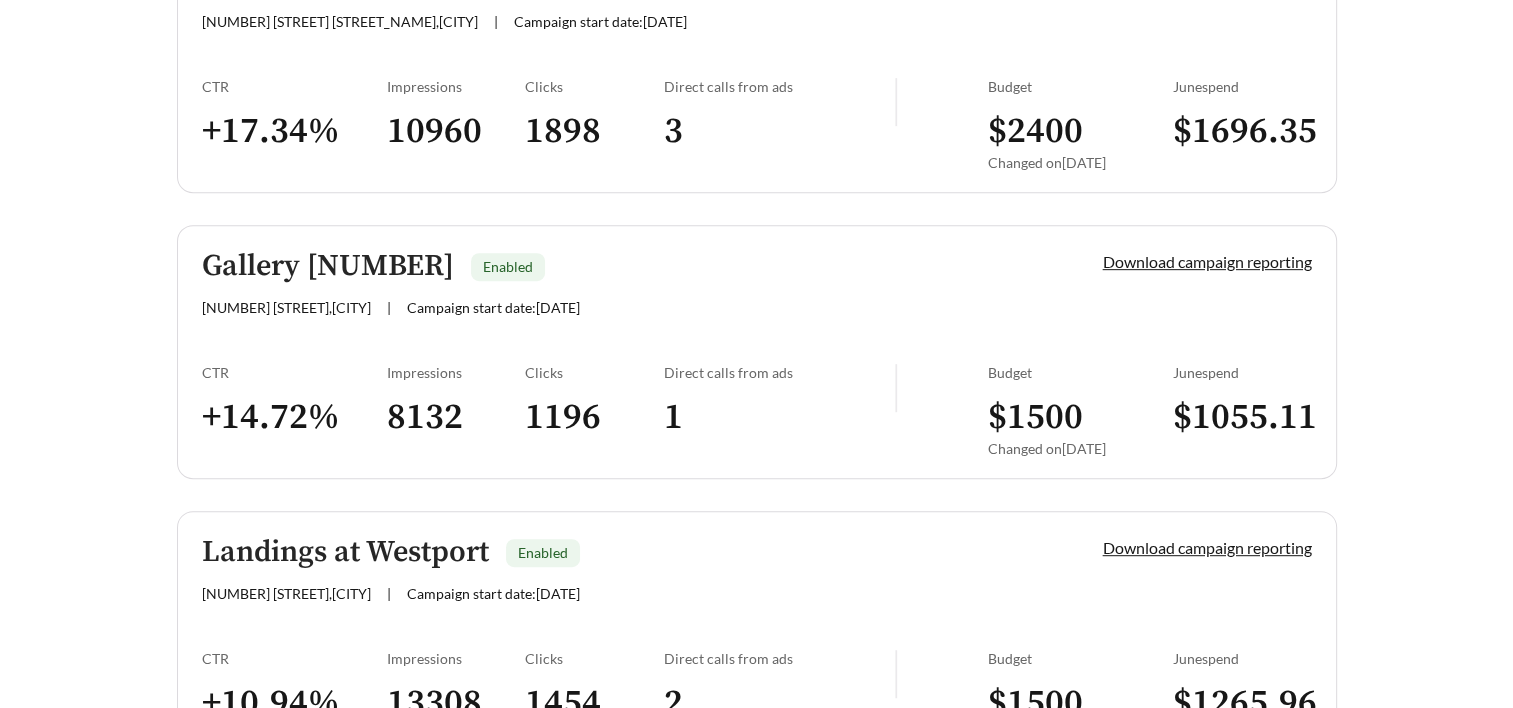 scroll, scrollTop: 1084, scrollLeft: 0, axis: vertical 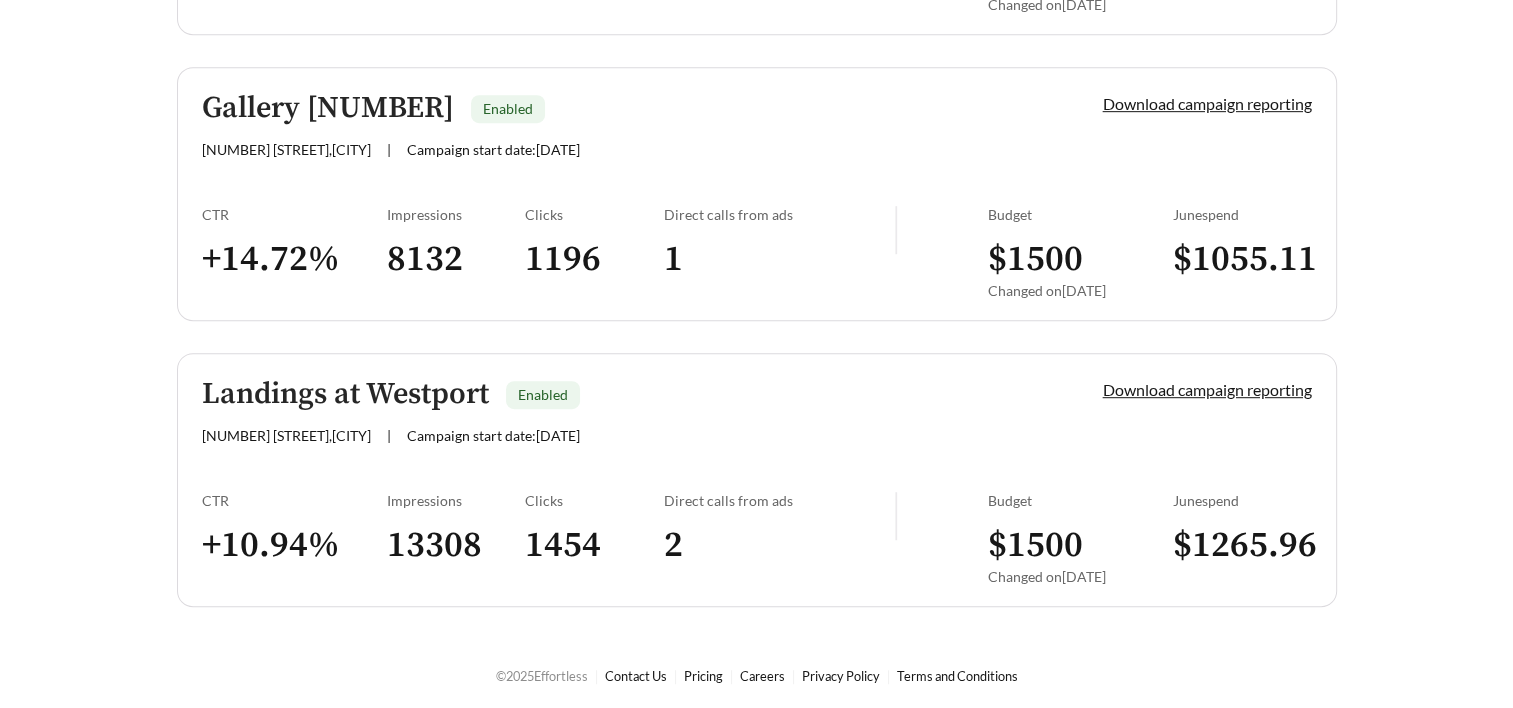 click on "Landings at Westport Enabled [NUMBER] [STREET] , [CITY] | Campaign start date: [DATE]" at bounding box center [618, 411] 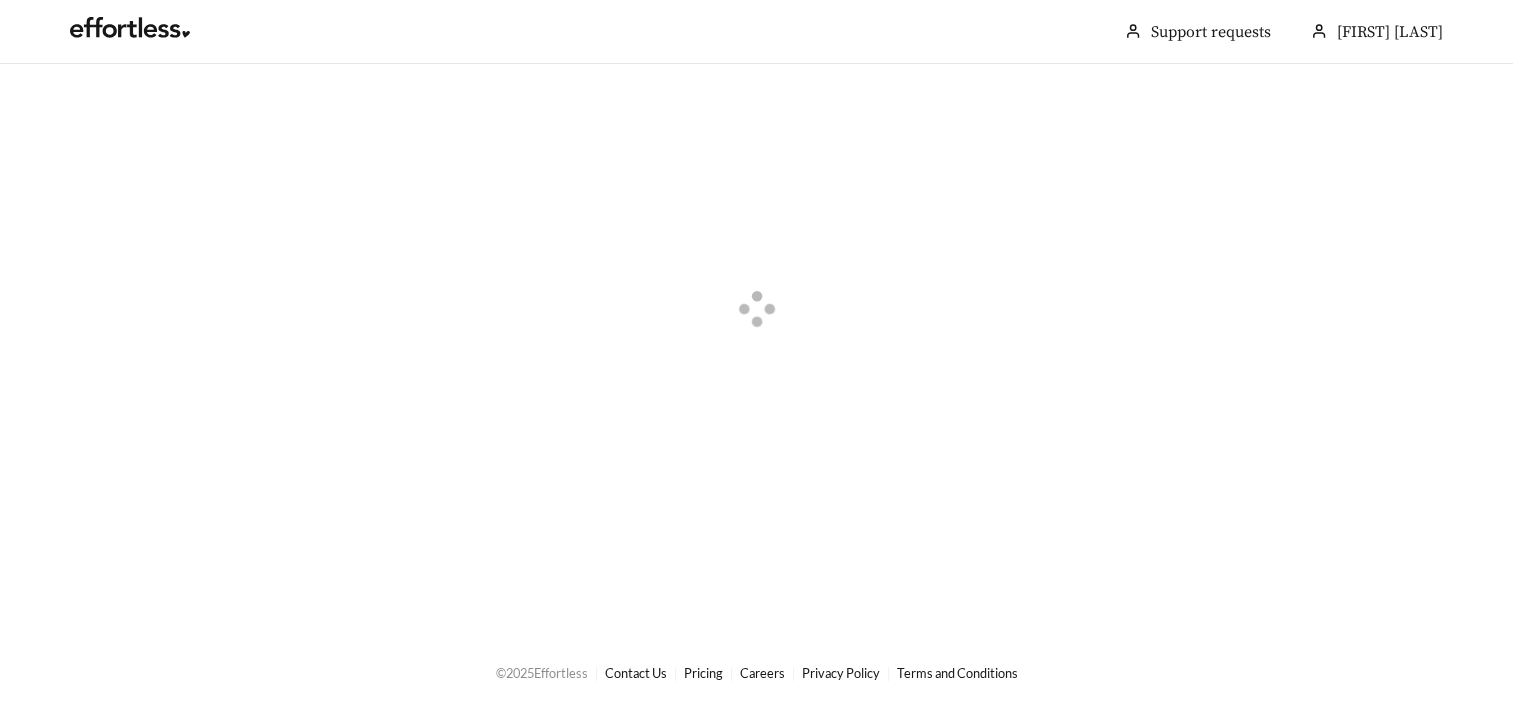 scroll, scrollTop: 0, scrollLeft: 0, axis: both 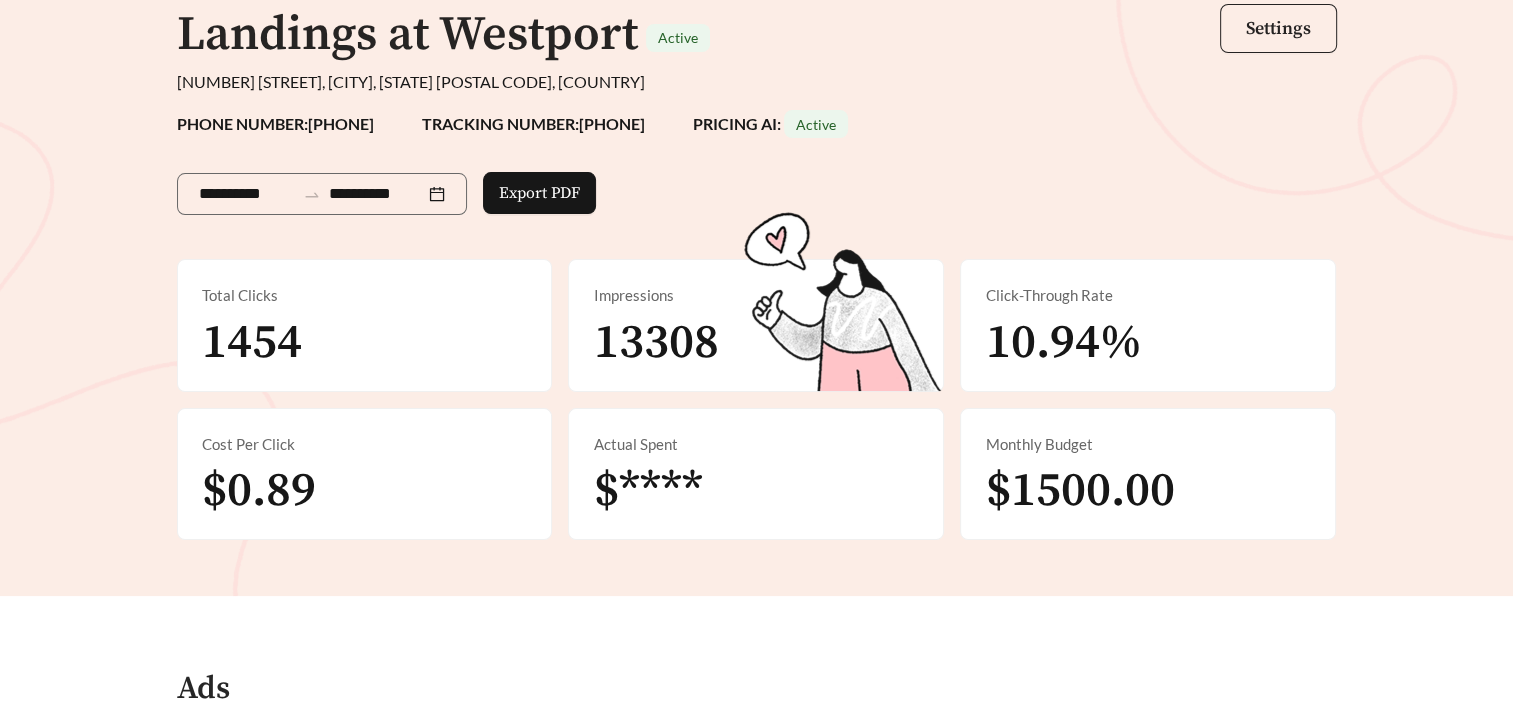 click on "Settings" at bounding box center (1278, 28) 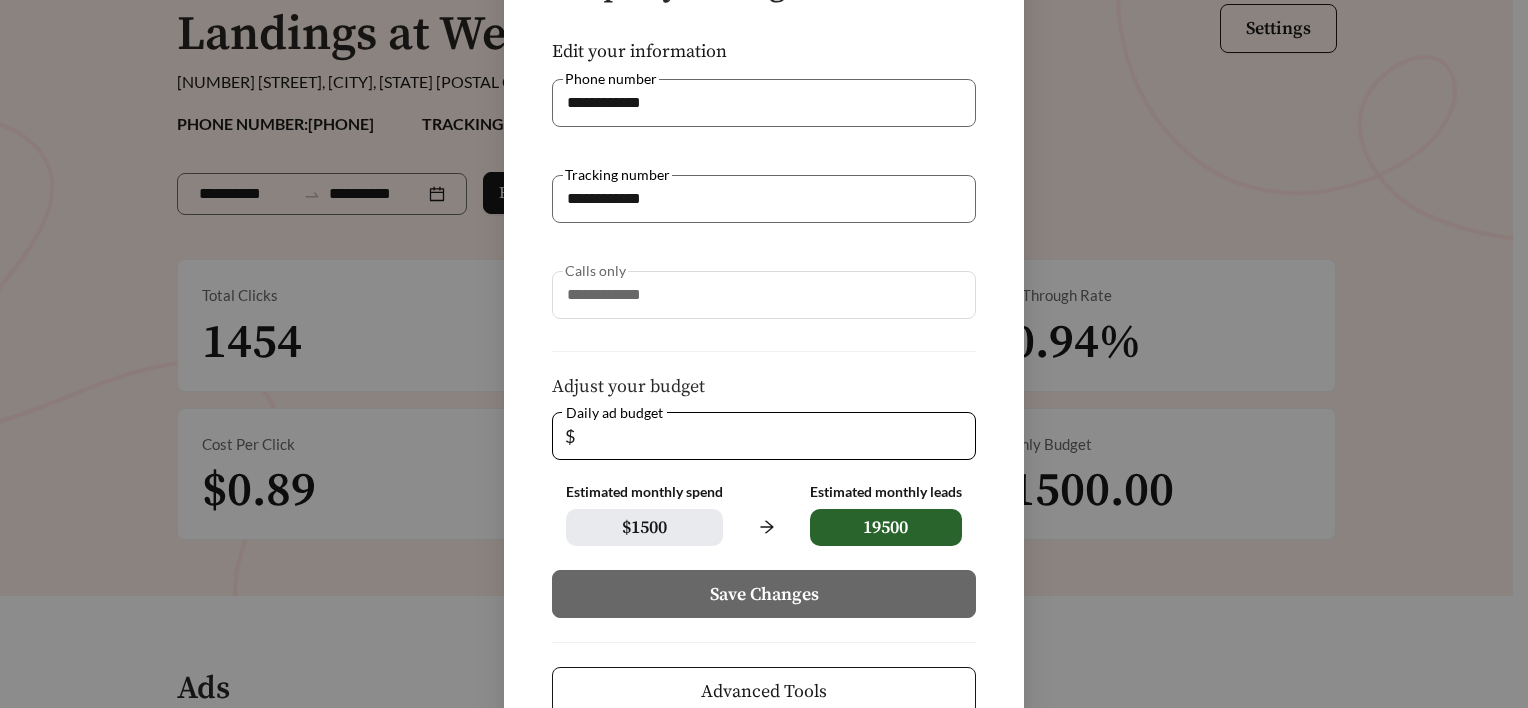 scroll, scrollTop: 200, scrollLeft: 0, axis: vertical 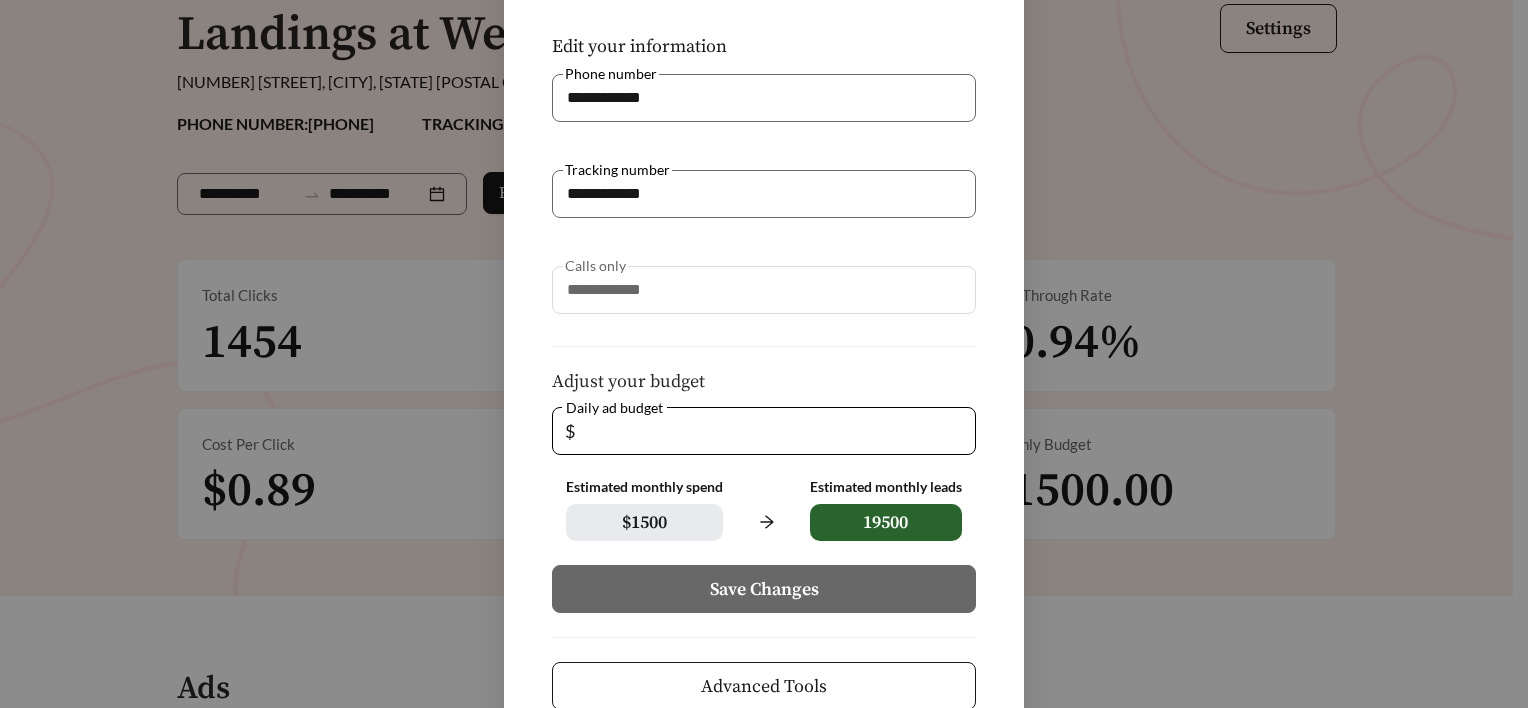 drag, startPoint x: 645, startPoint y: 438, endPoint x: 399, endPoint y: 454, distance: 246.51978 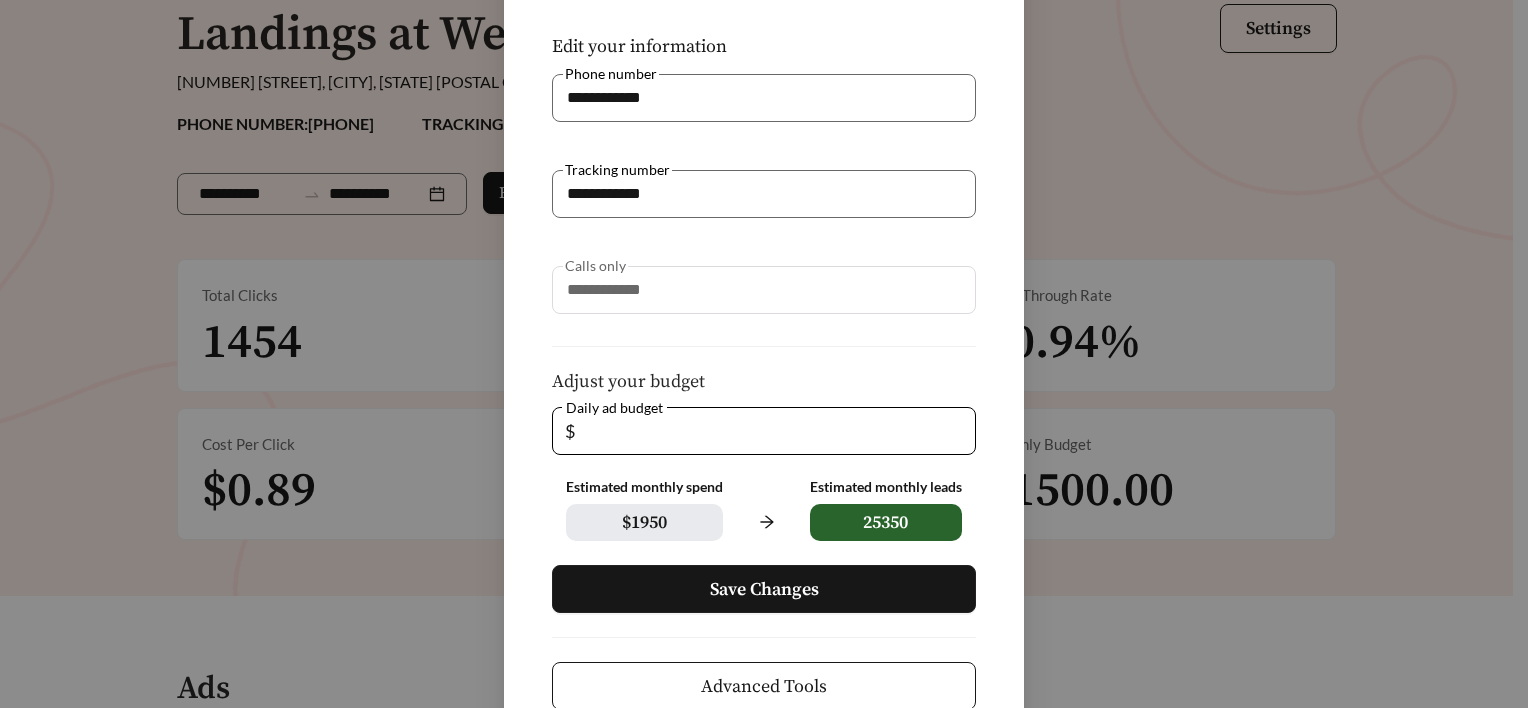 type on "**" 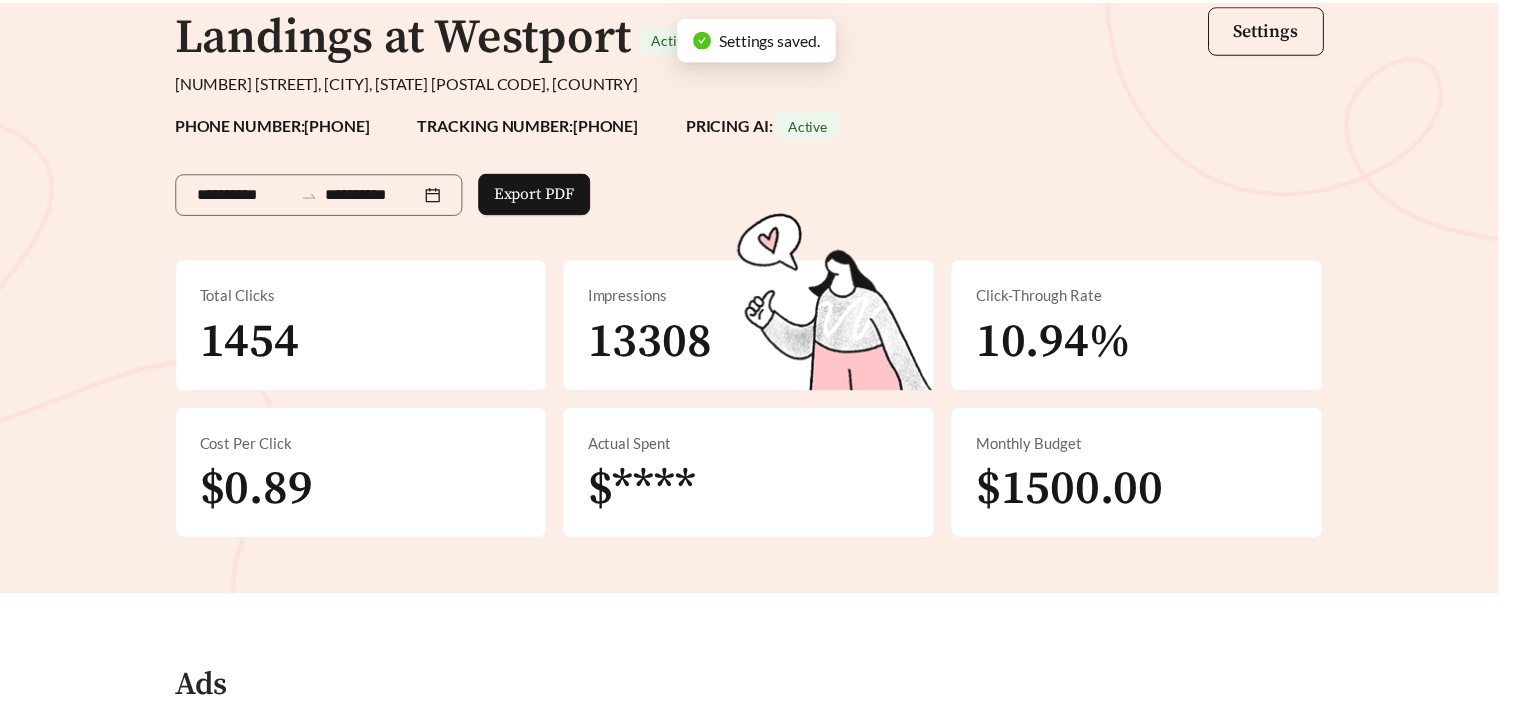 scroll, scrollTop: 158, scrollLeft: 0, axis: vertical 